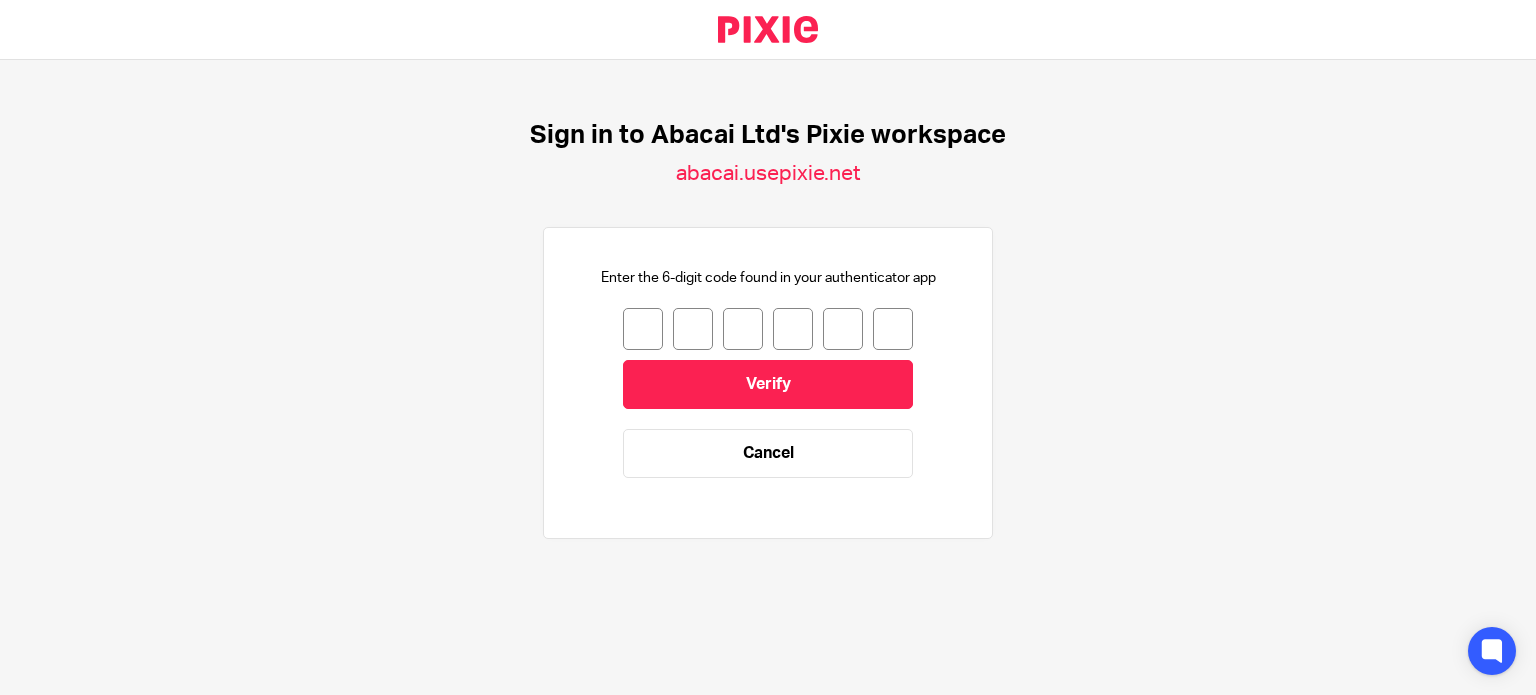 scroll, scrollTop: 0, scrollLeft: 0, axis: both 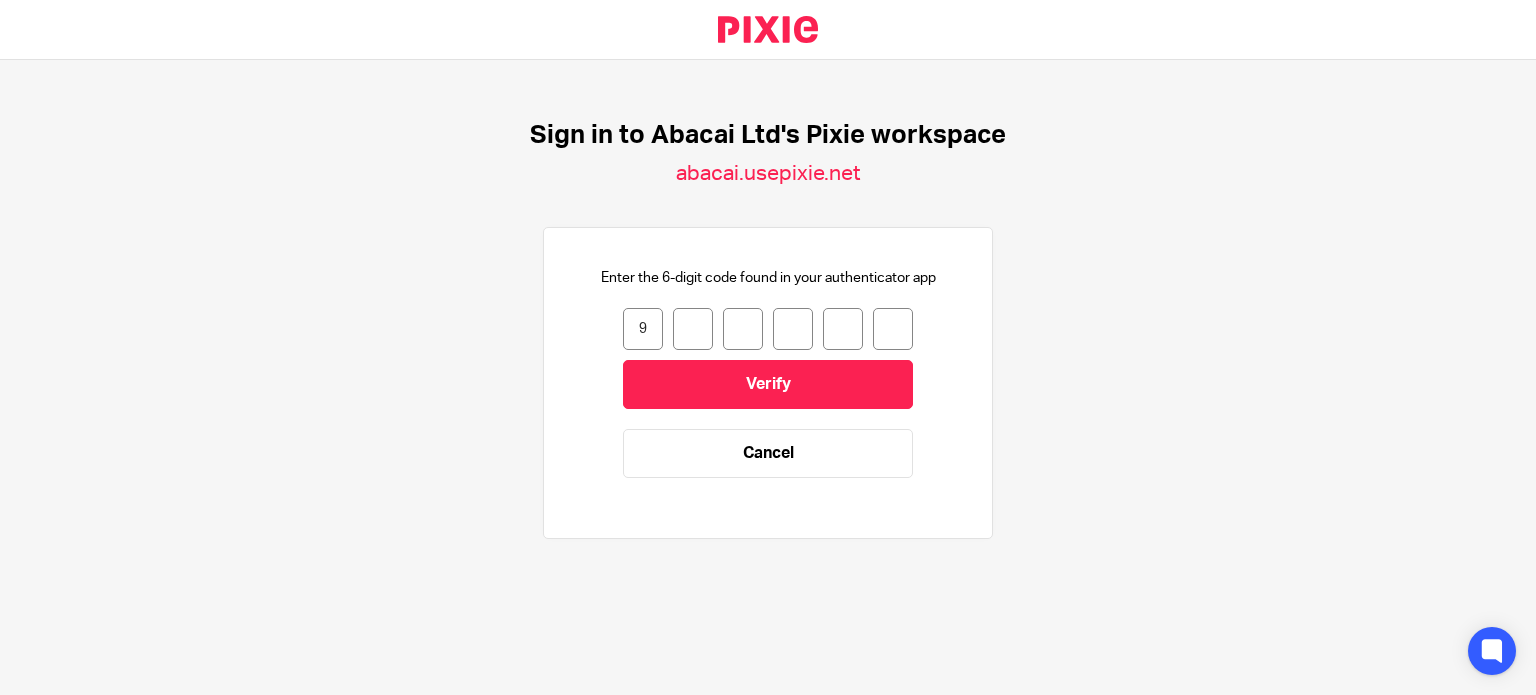 type on "7" 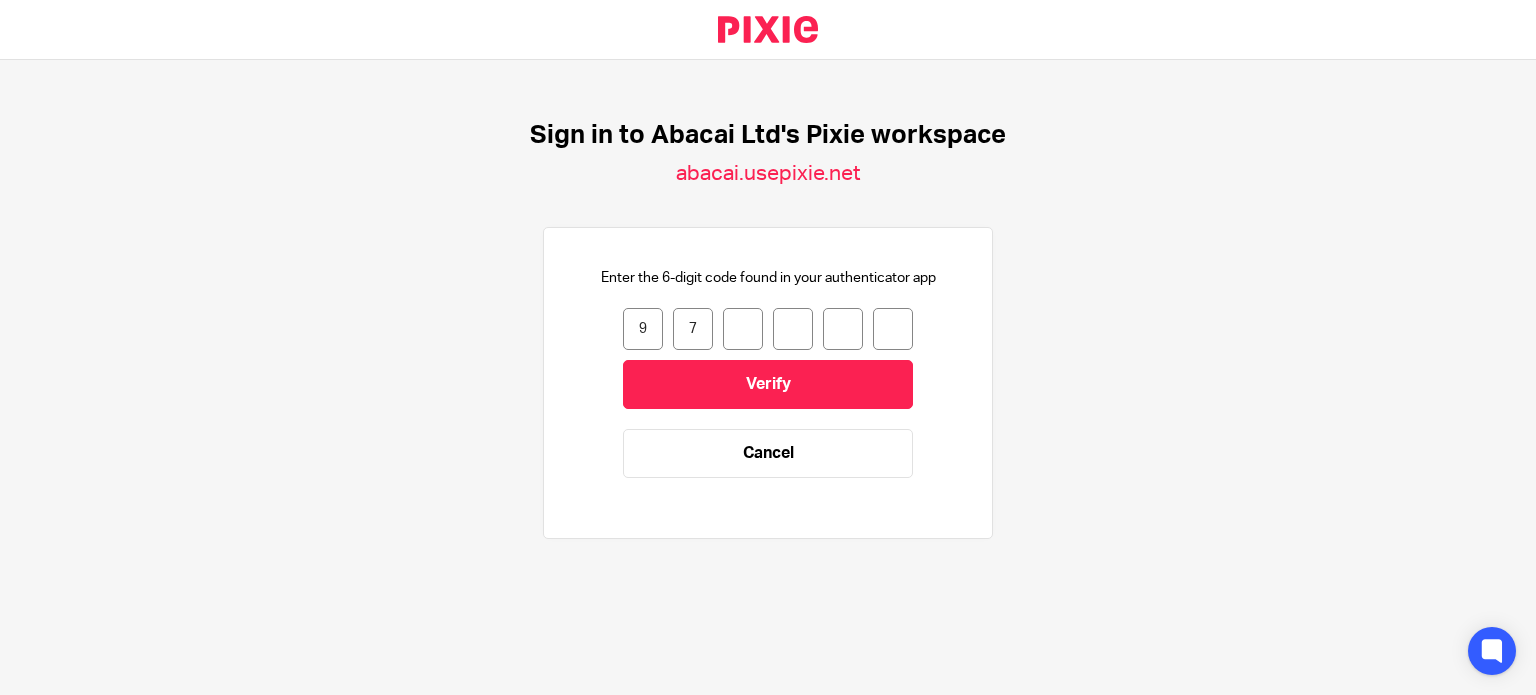 type on "2" 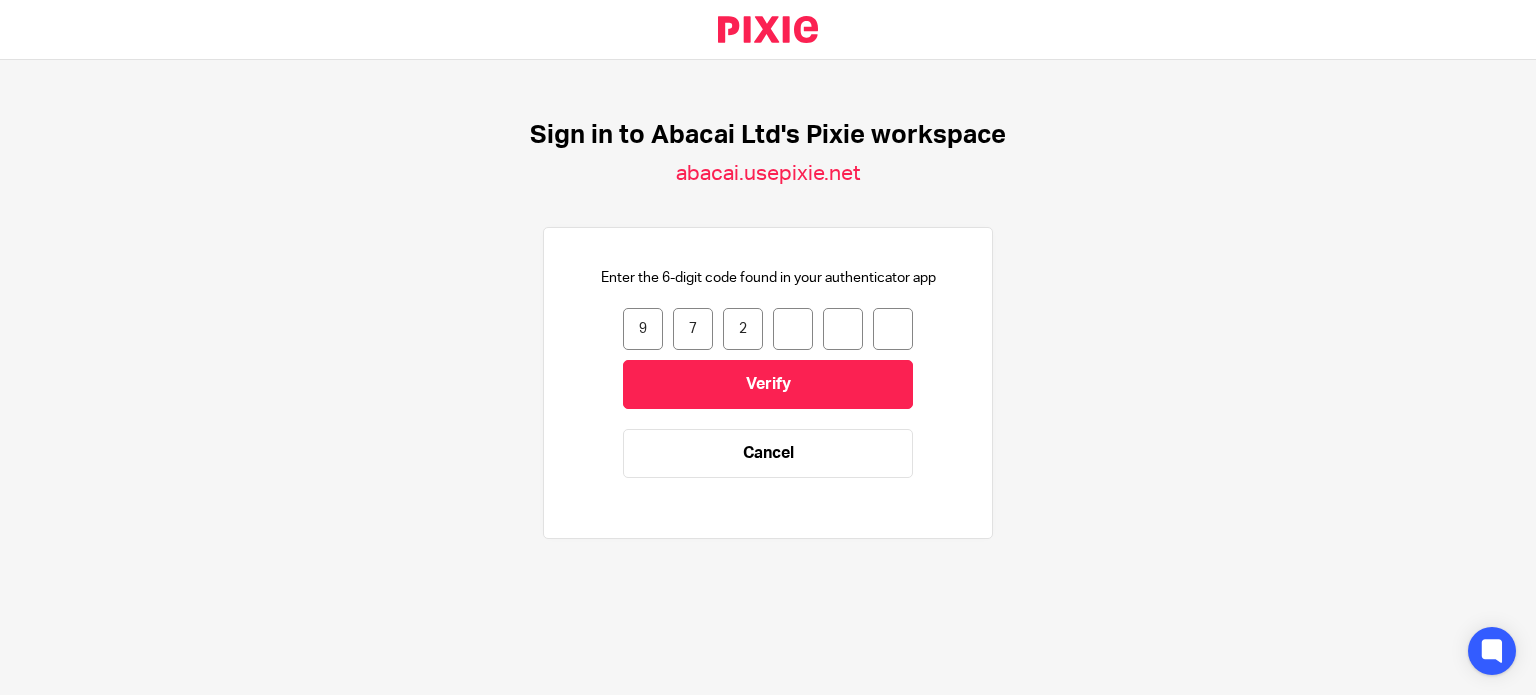 type on "2" 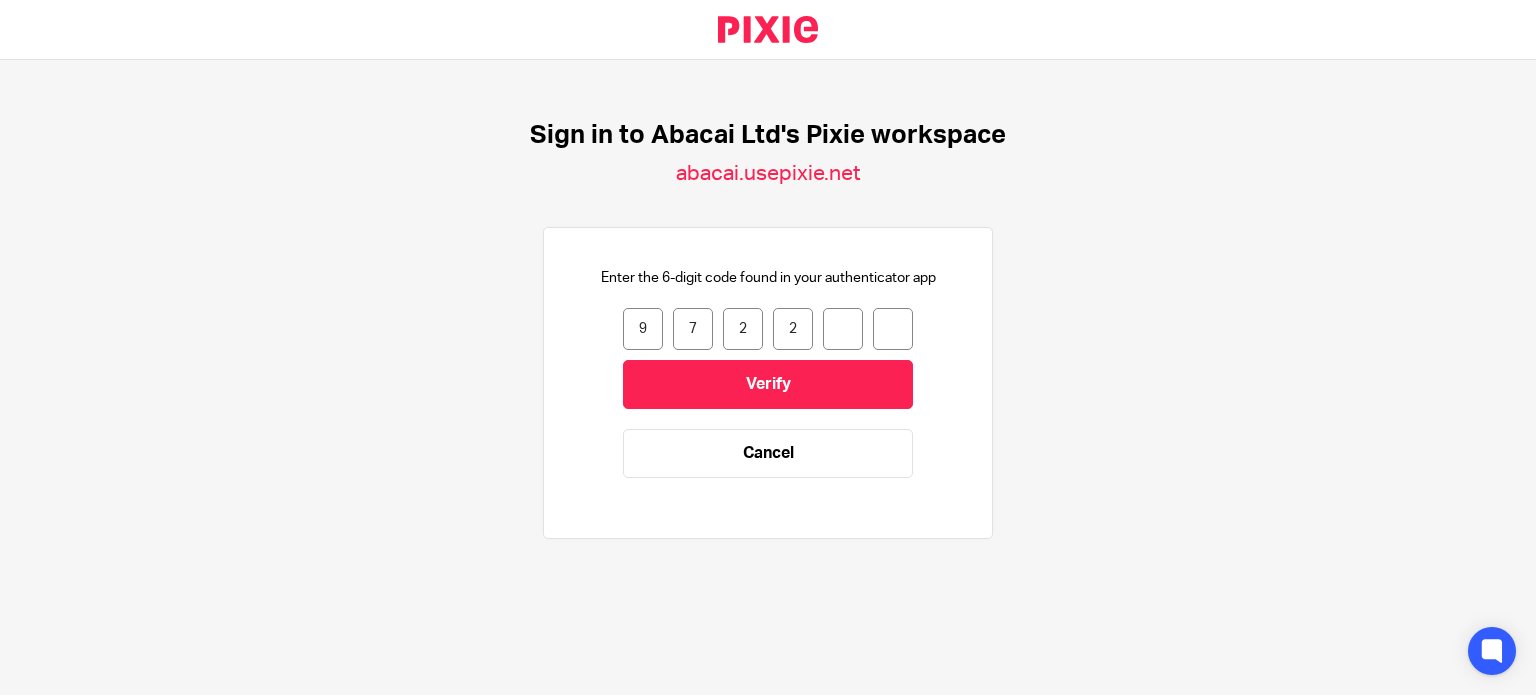 type on "5" 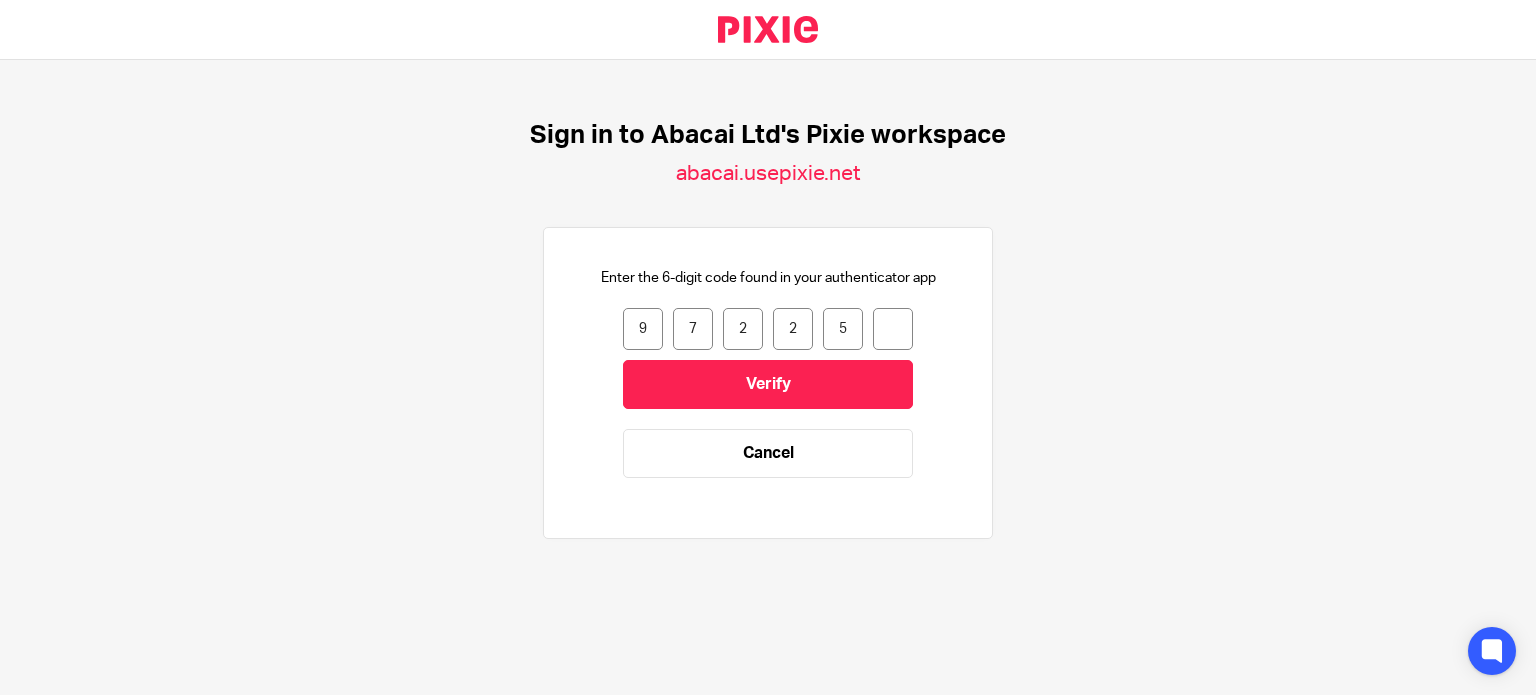 type on "6" 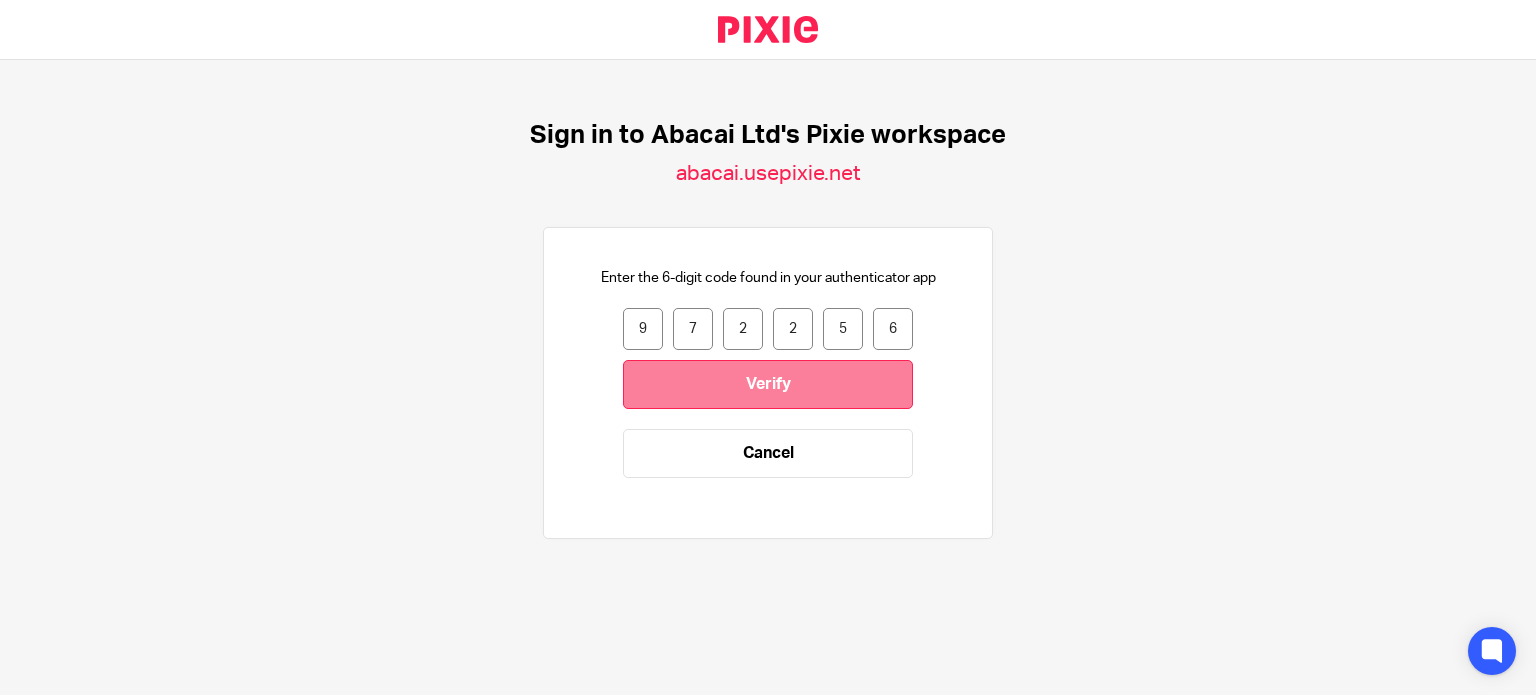 click on "Verify" at bounding box center (768, 384) 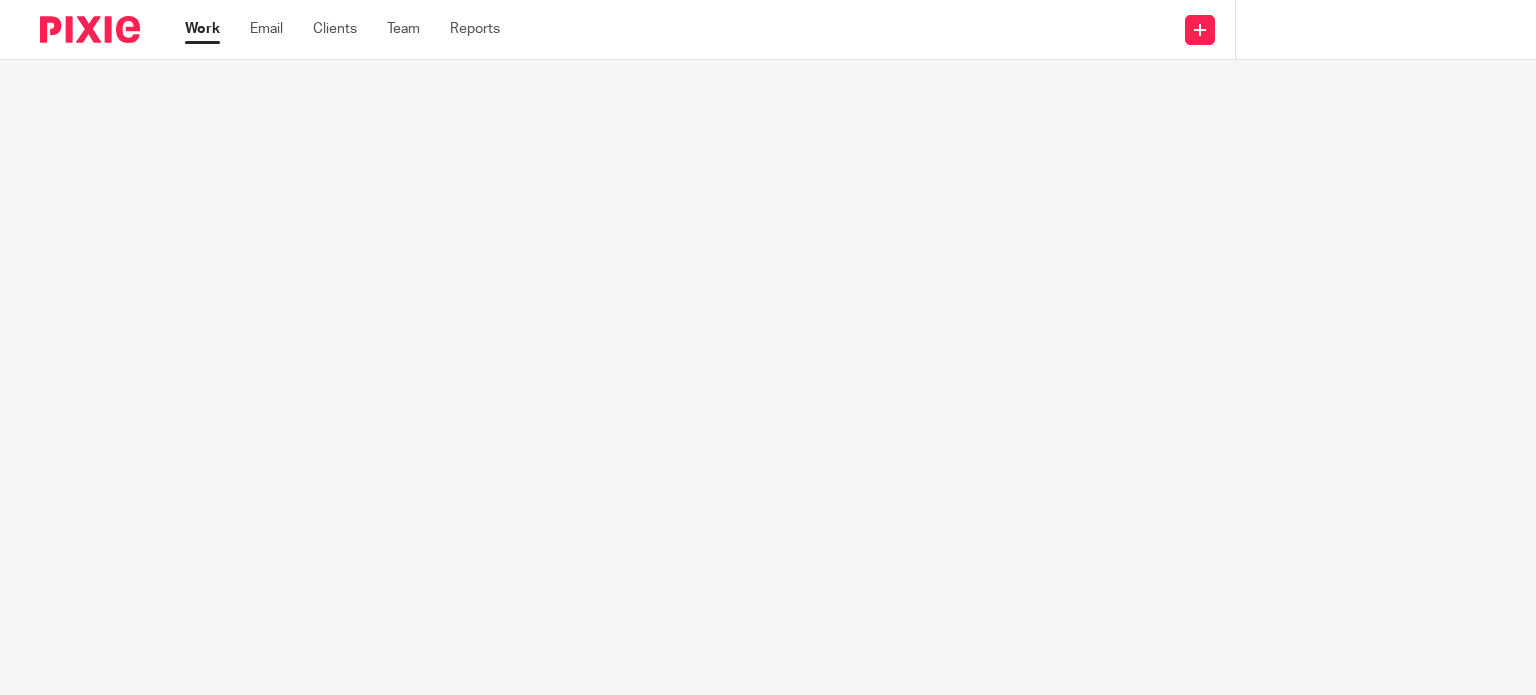 scroll, scrollTop: 0, scrollLeft: 0, axis: both 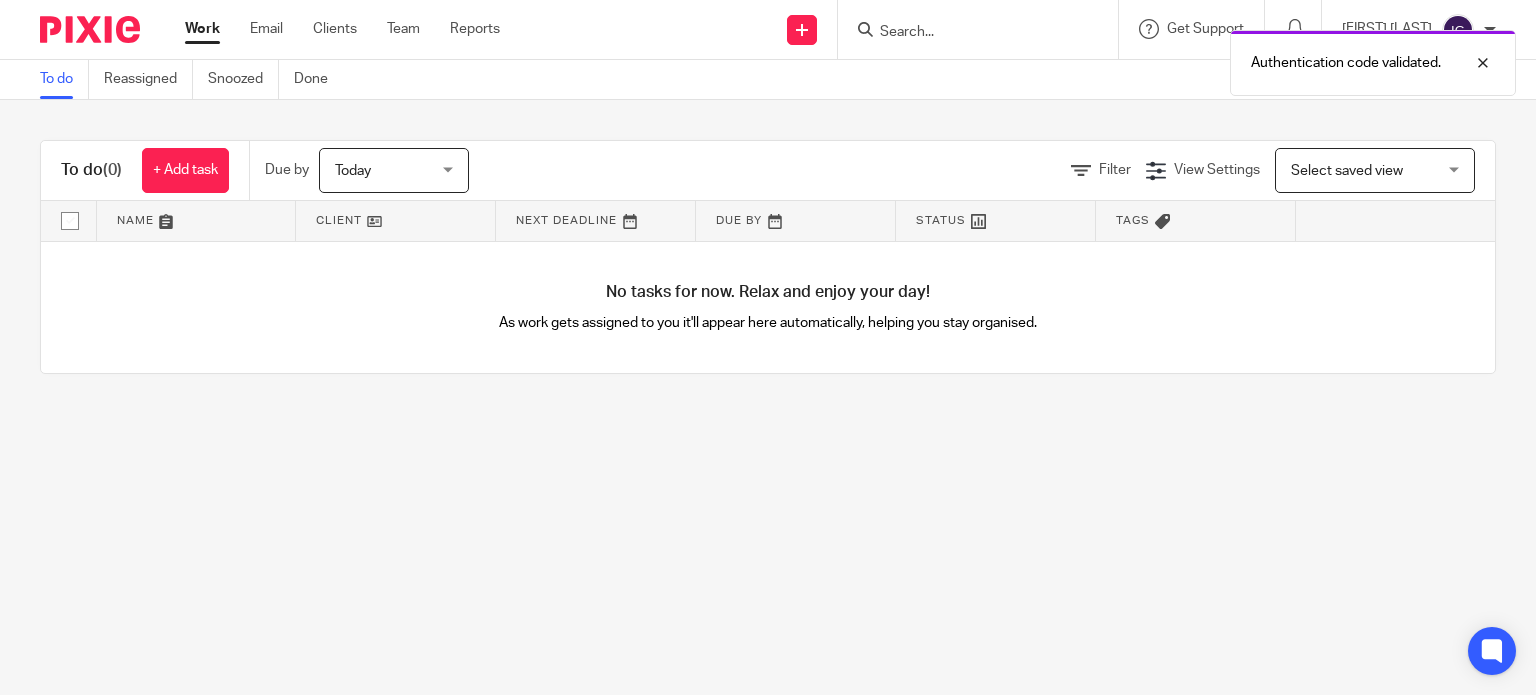 click on "Authentication code validated." at bounding box center [1142, 58] 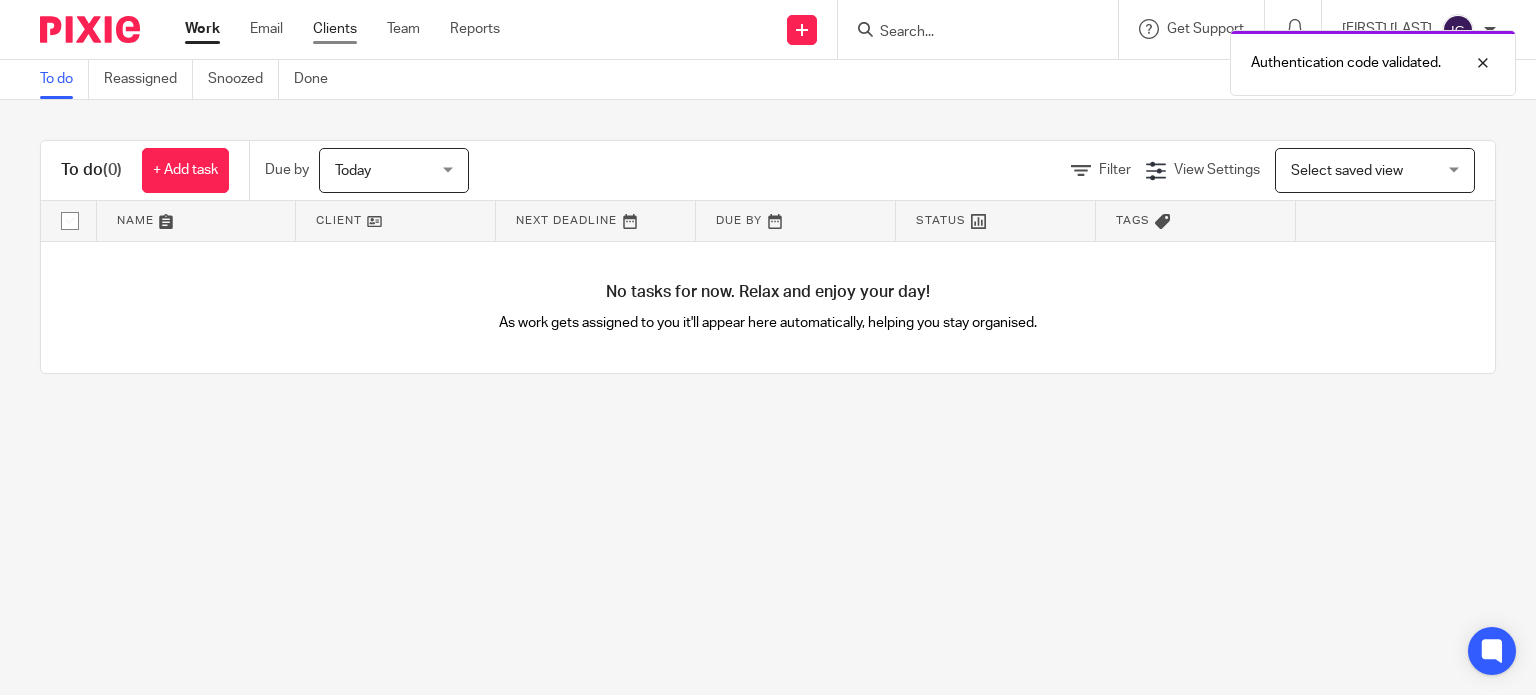 click on "Clients" at bounding box center [335, 29] 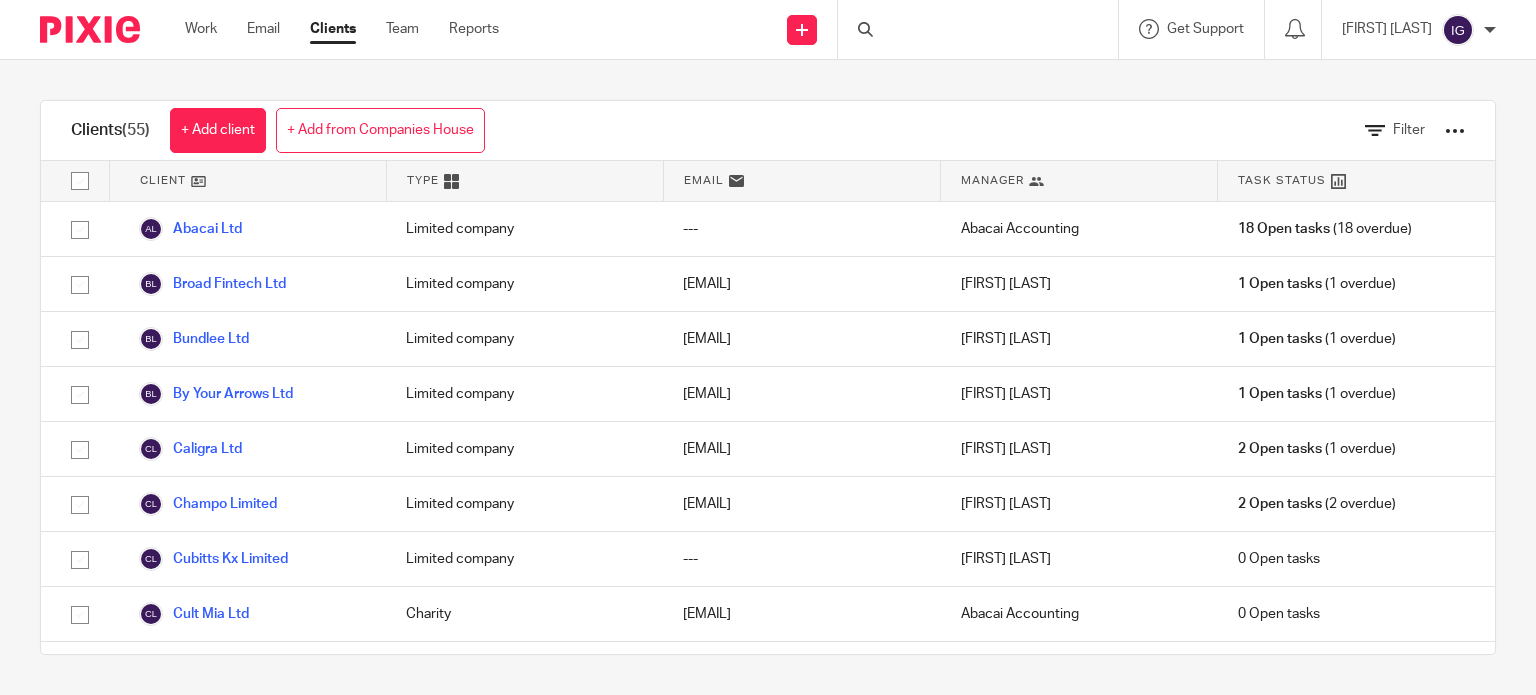 scroll, scrollTop: 0, scrollLeft: 0, axis: both 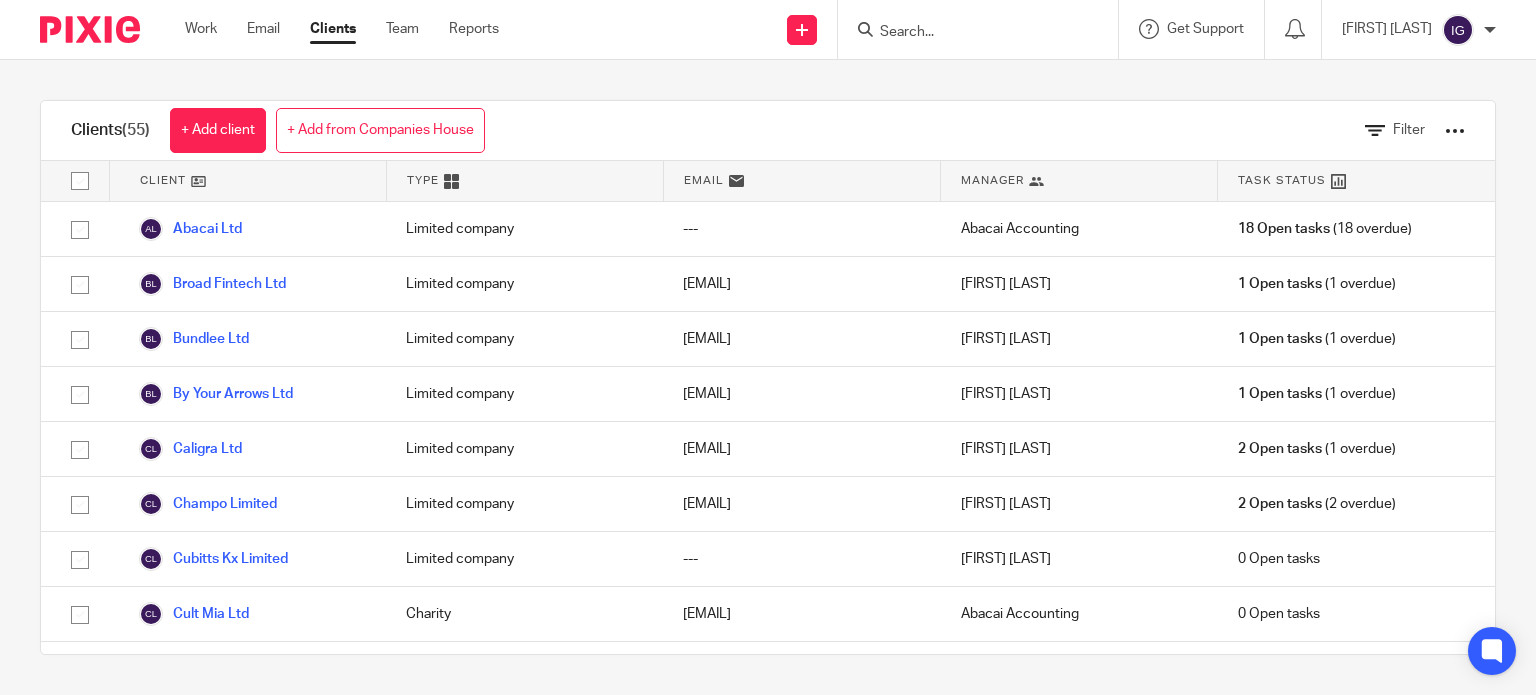 click at bounding box center [968, 33] 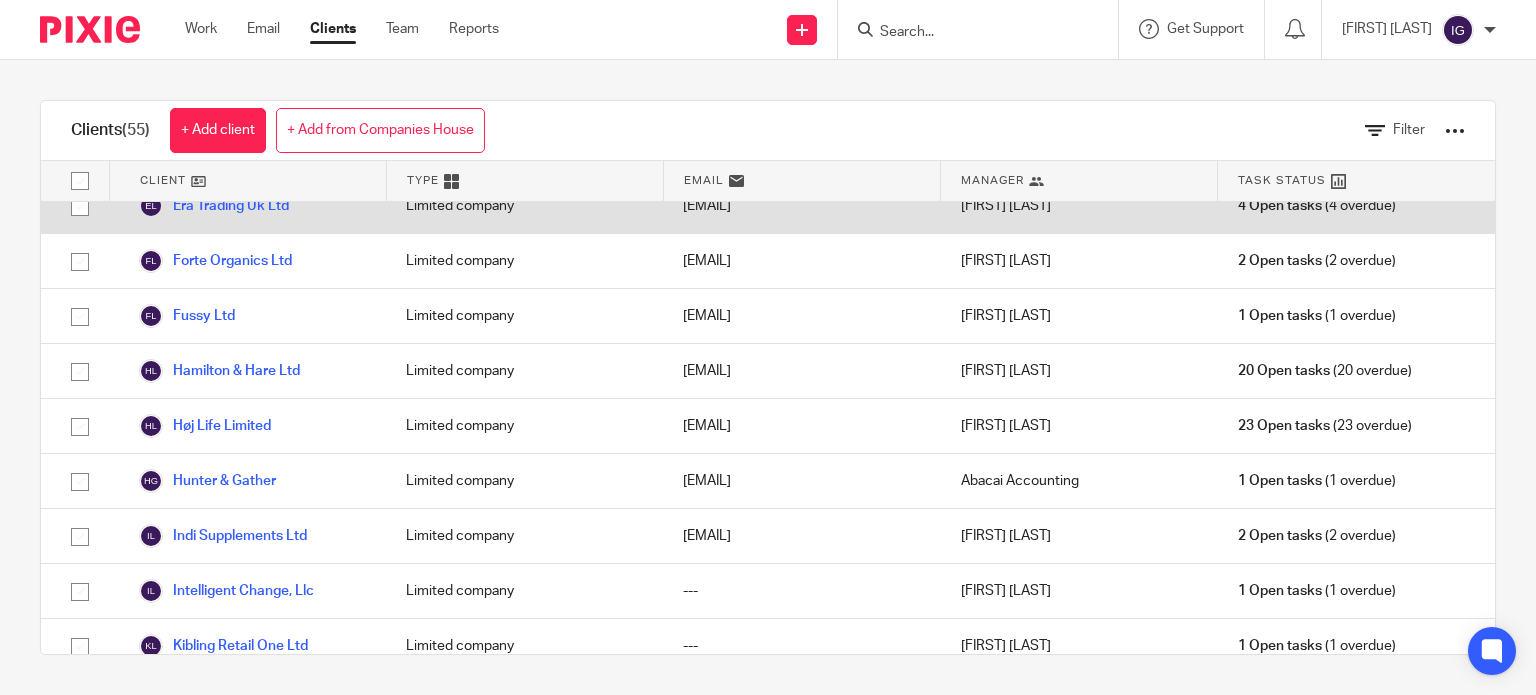 scroll, scrollTop: 1000, scrollLeft: 0, axis: vertical 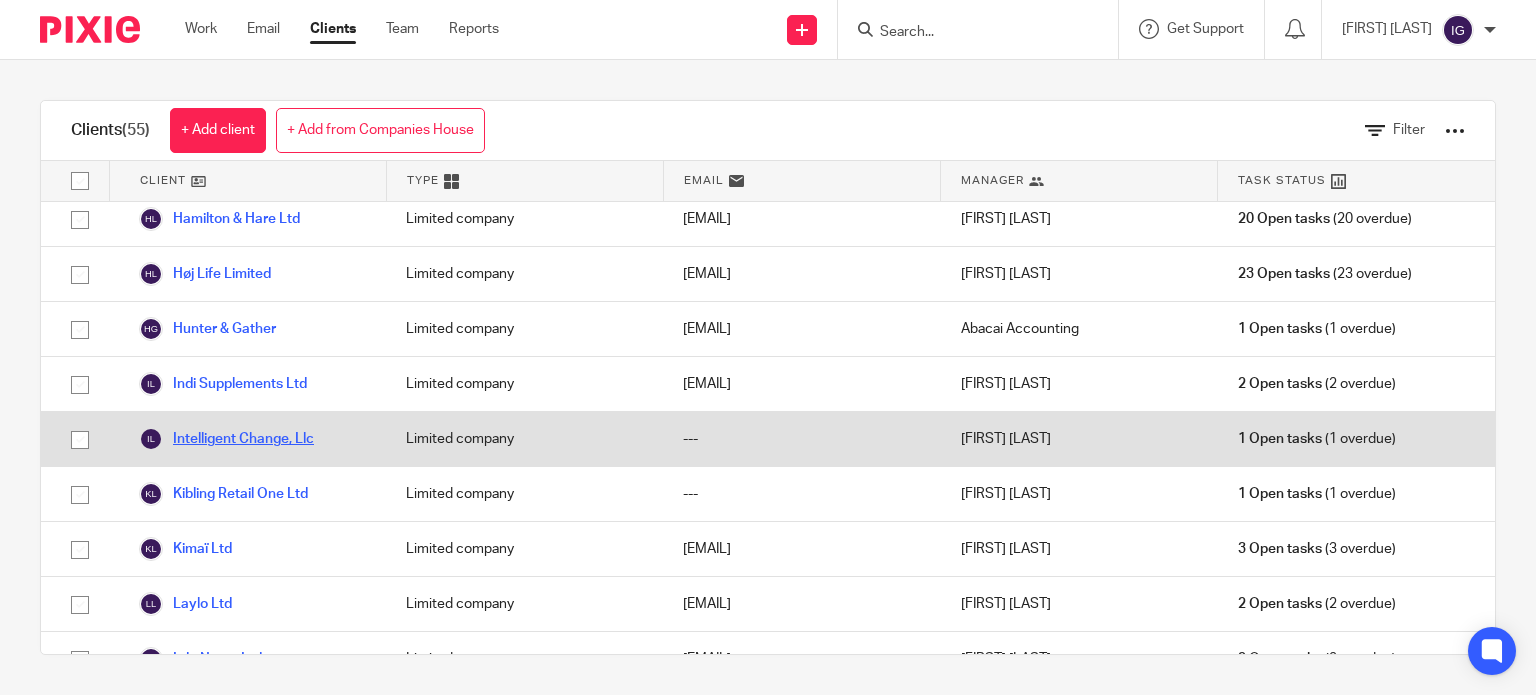 click on "Intelligent Change, Llc" at bounding box center (226, 439) 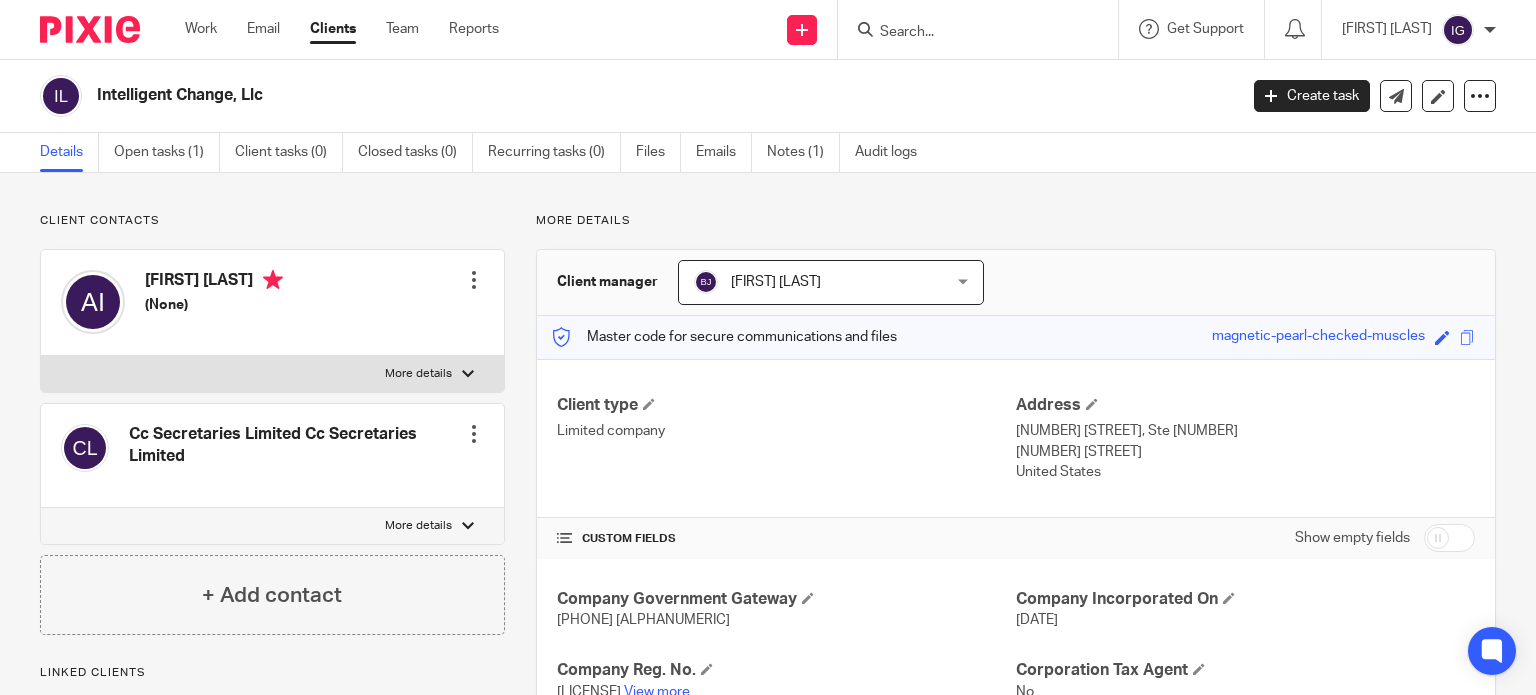 scroll, scrollTop: 0, scrollLeft: 0, axis: both 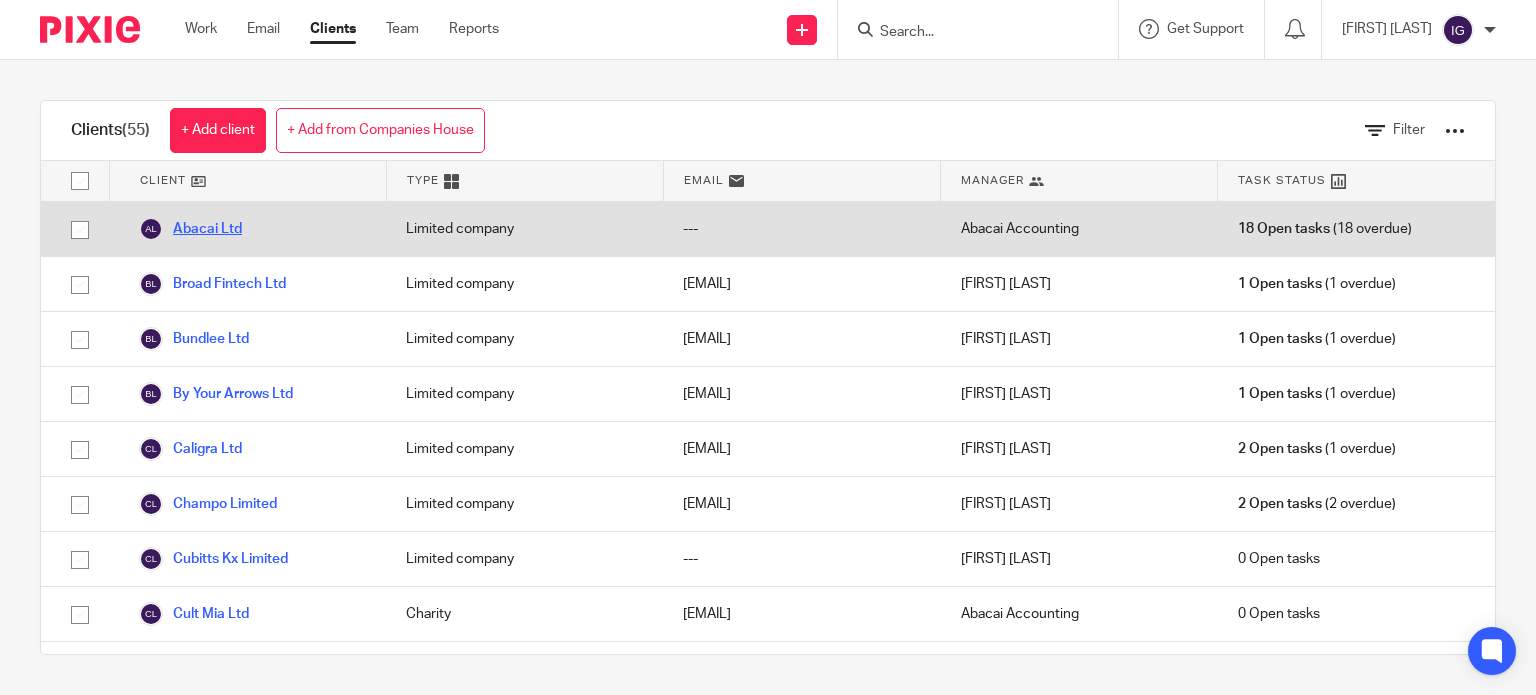 click on "Abacai Ltd" at bounding box center (190, 229) 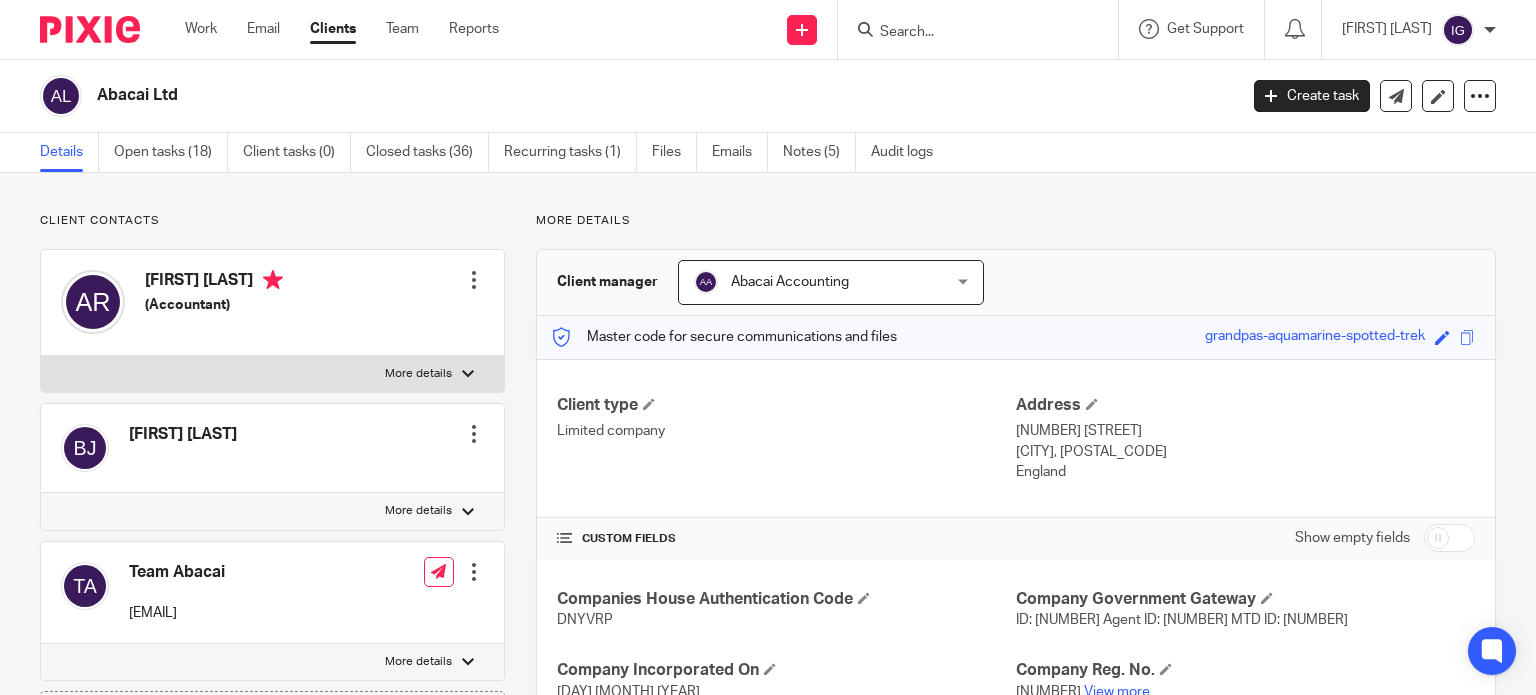 scroll, scrollTop: 0, scrollLeft: 0, axis: both 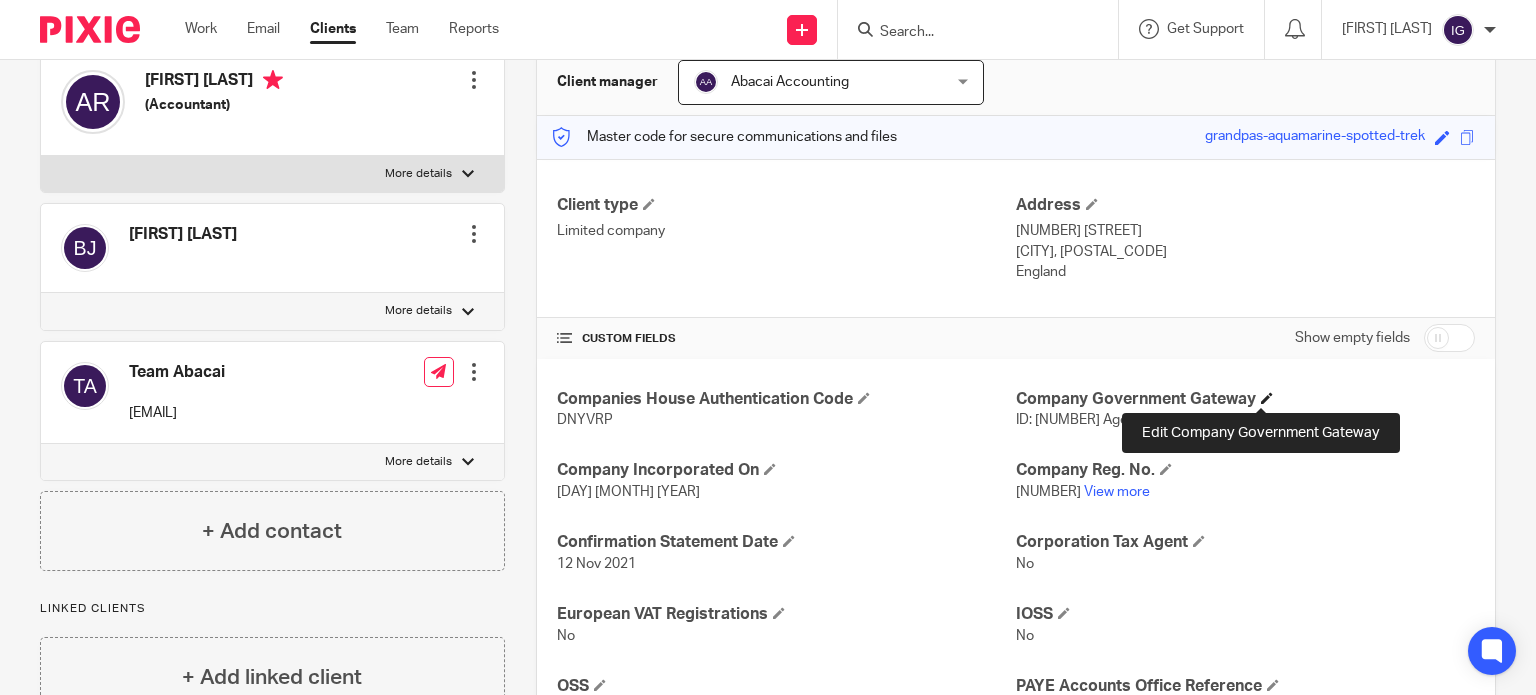 click at bounding box center [1267, 398] 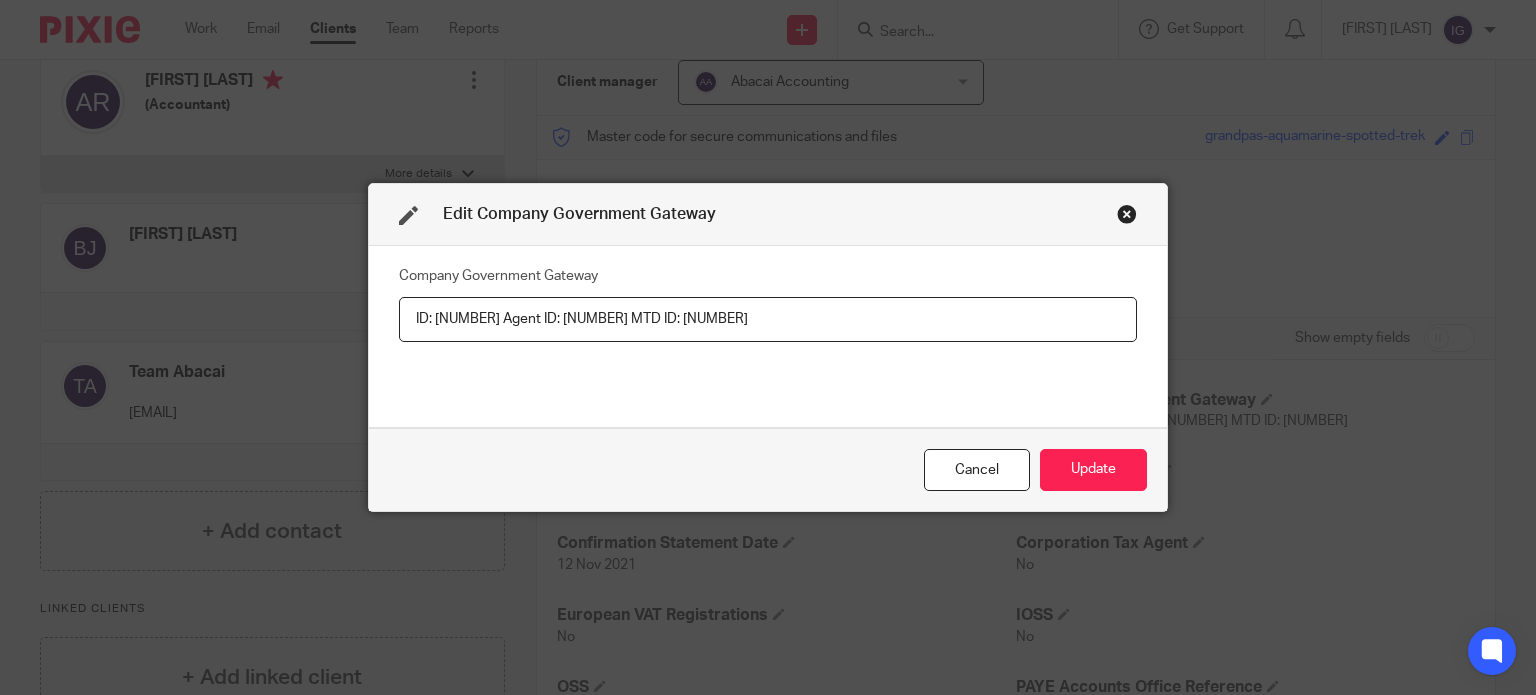 drag, startPoint x: 692, startPoint y: 317, endPoint x: 593, endPoint y: 320, distance: 99.04544 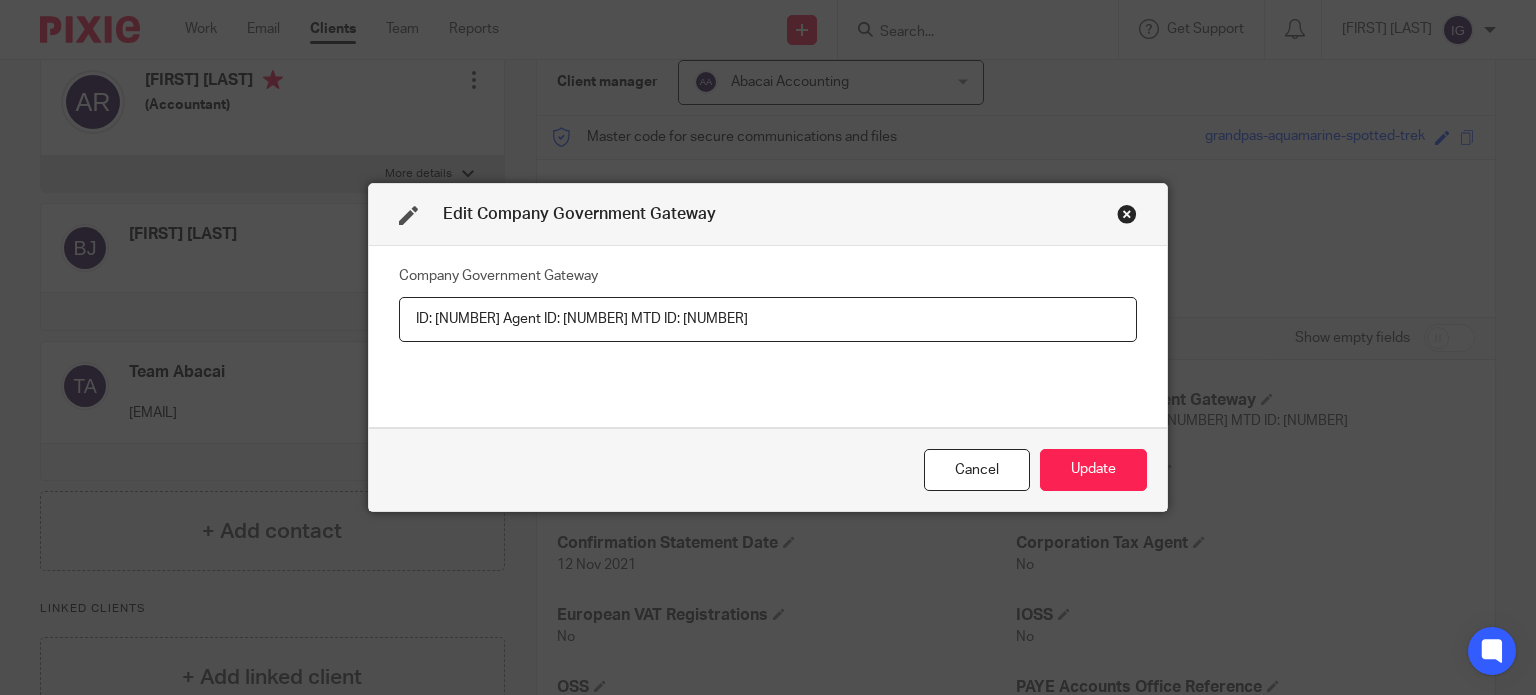 click at bounding box center [1127, 214] 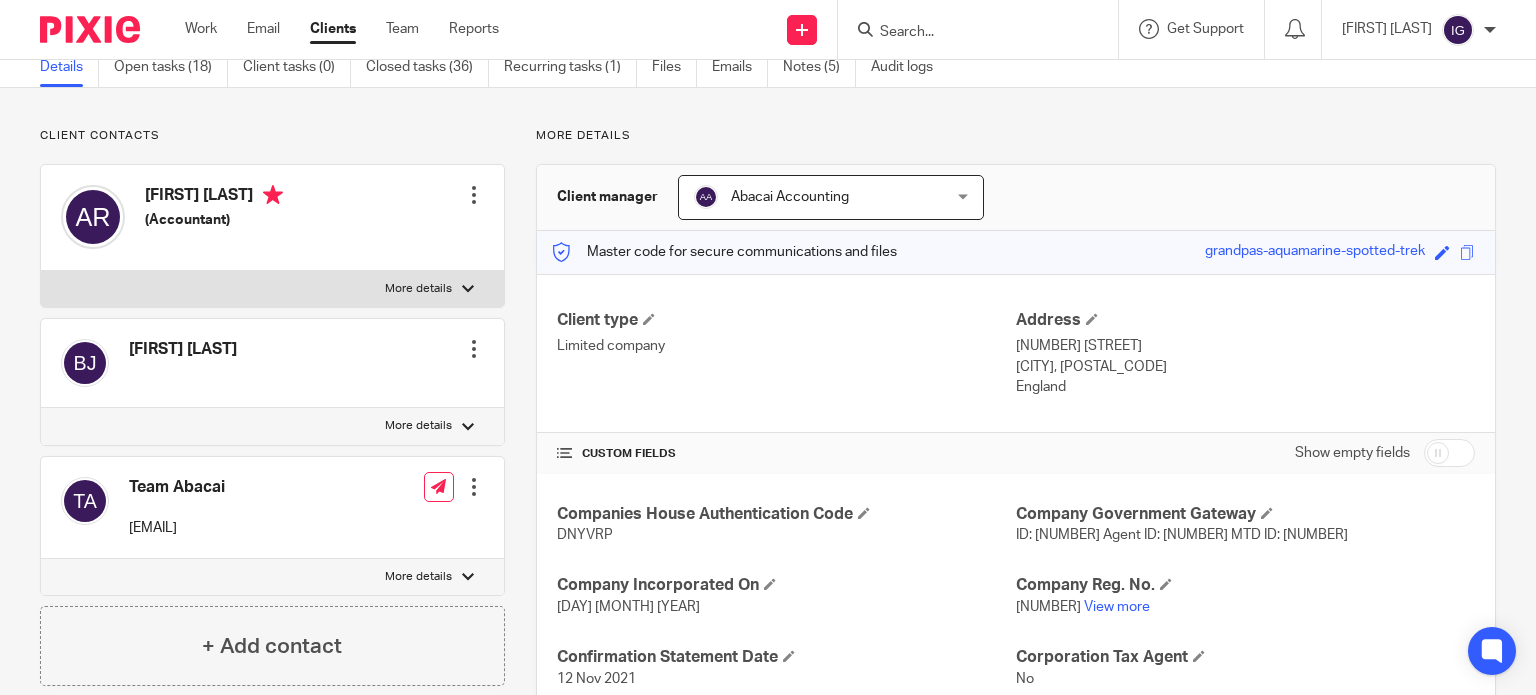scroll, scrollTop: 0, scrollLeft: 0, axis: both 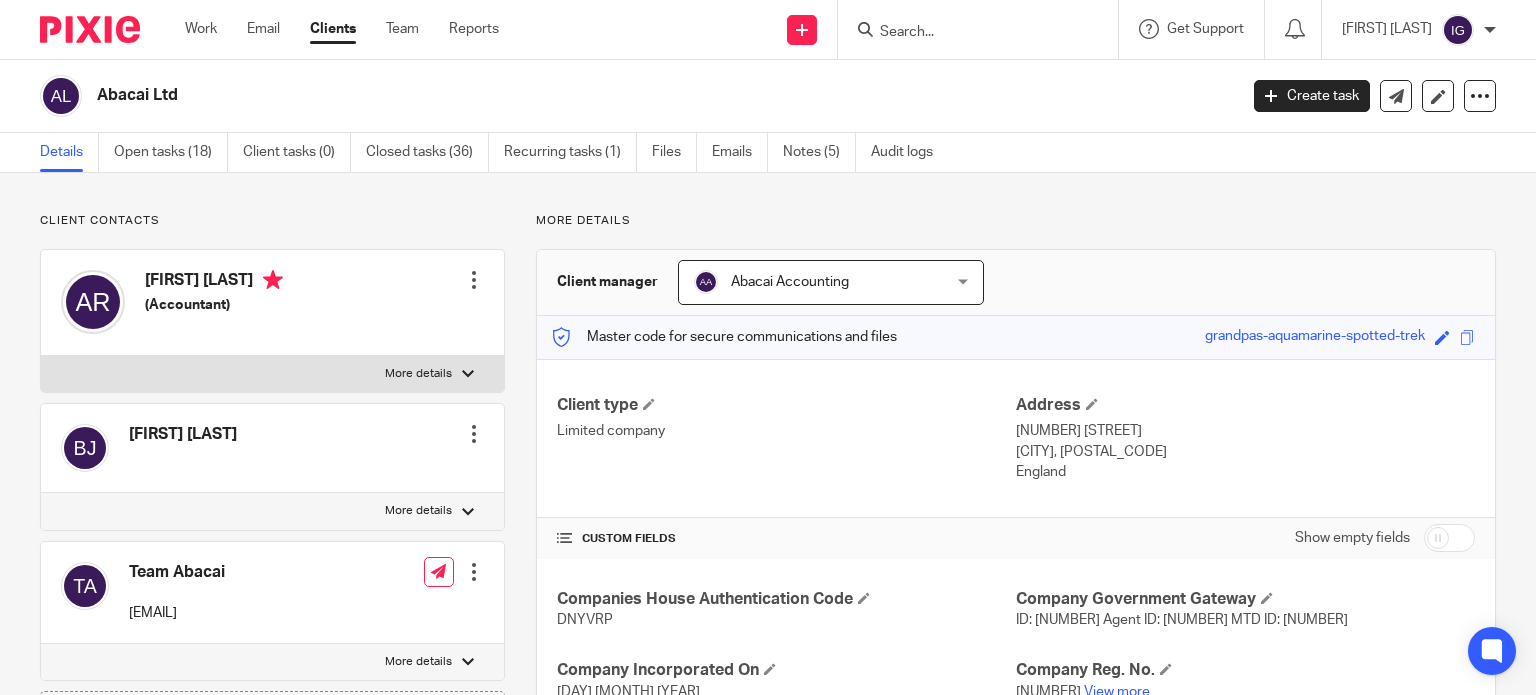 drag, startPoint x: 984, startPoint y: 47, endPoint x: 988, endPoint y: 24, distance: 23.345236 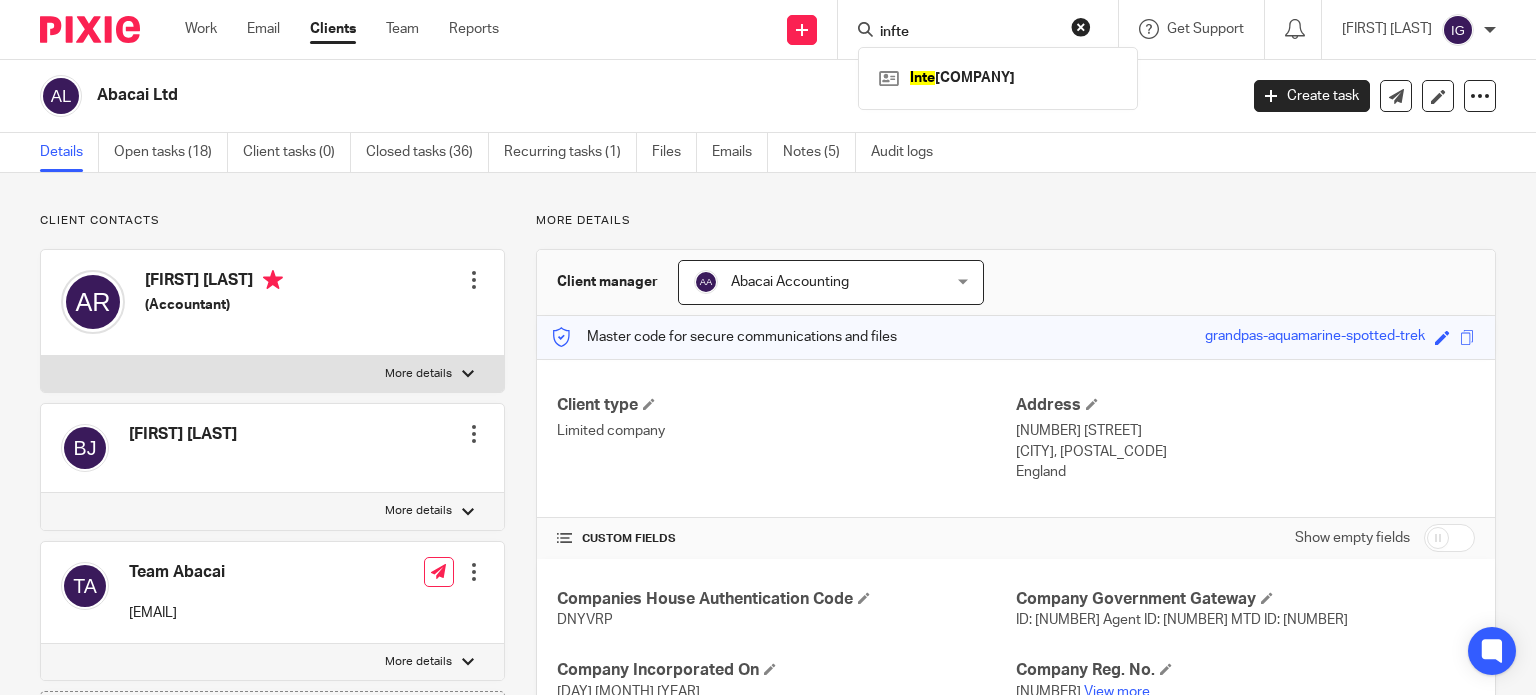 type on "infte" 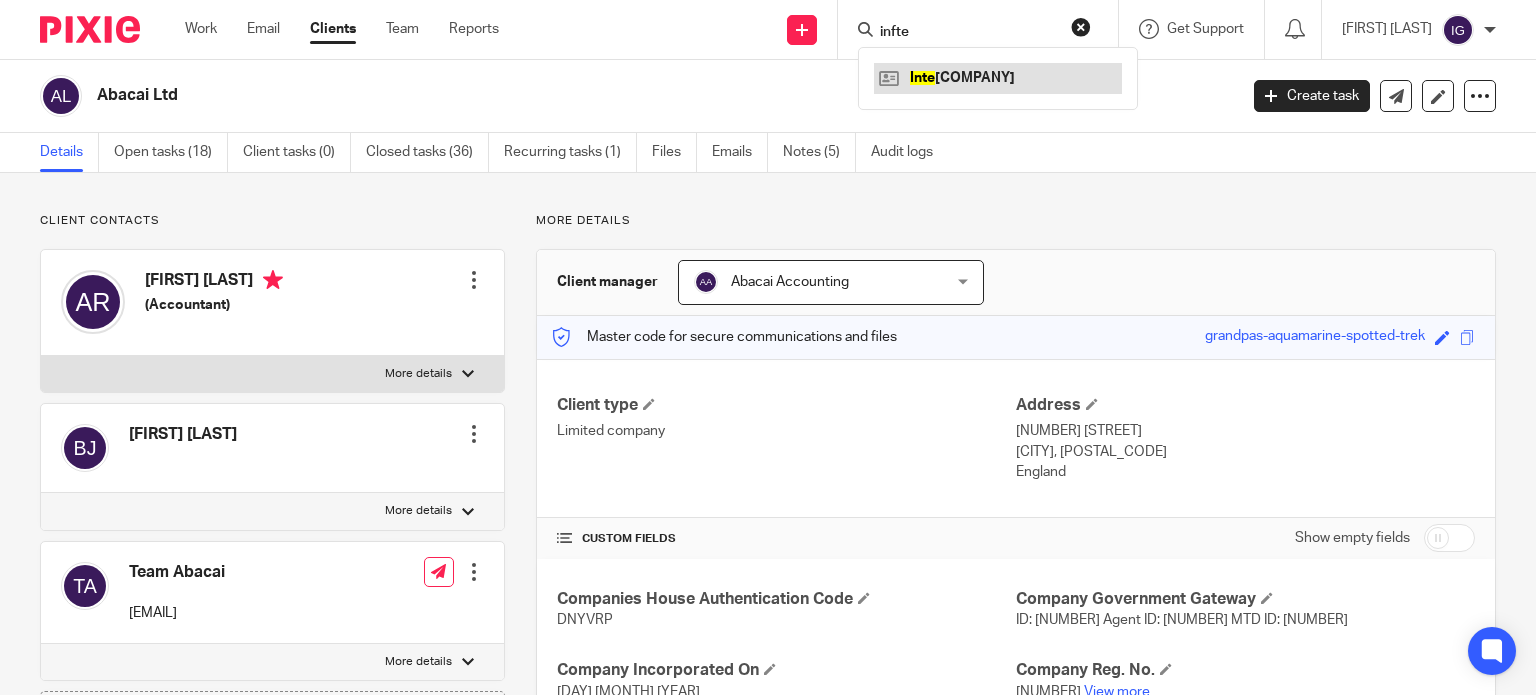 click at bounding box center (998, 78) 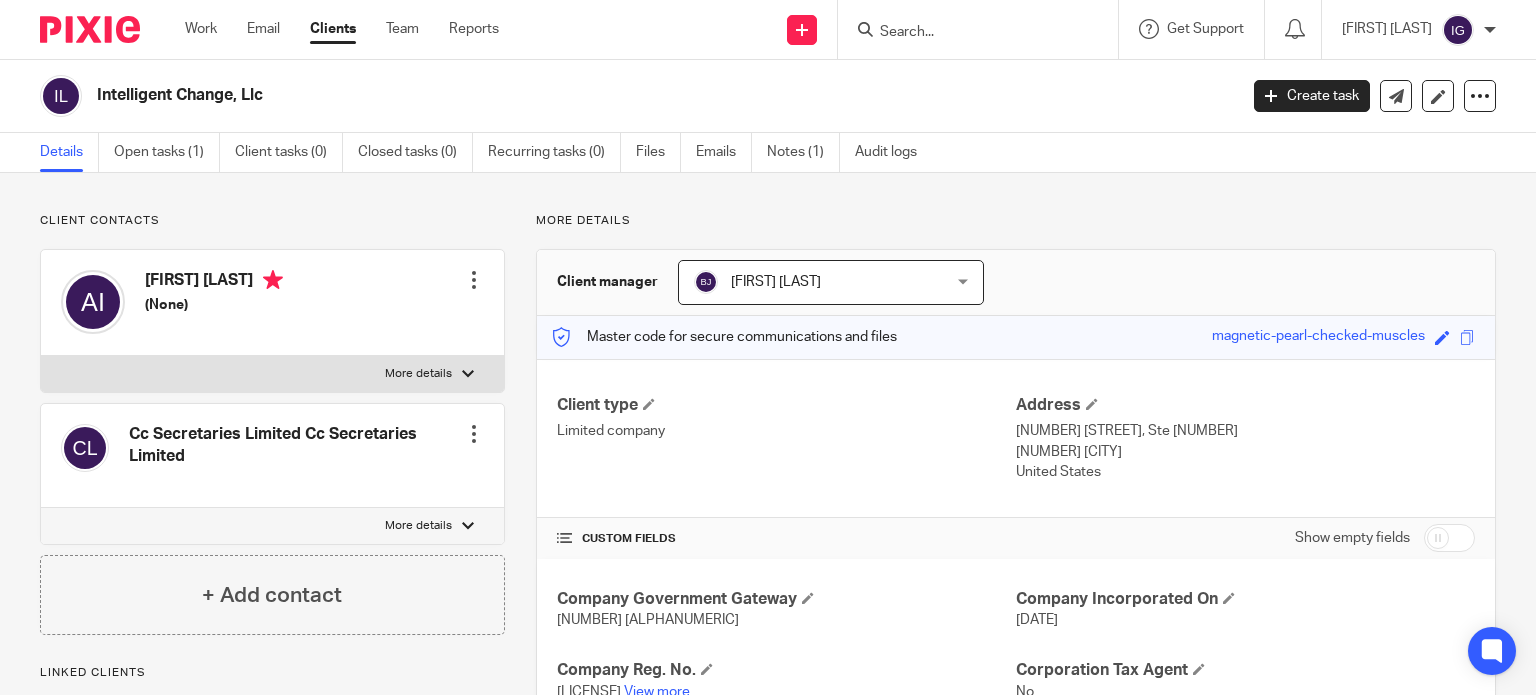 scroll, scrollTop: 0, scrollLeft: 0, axis: both 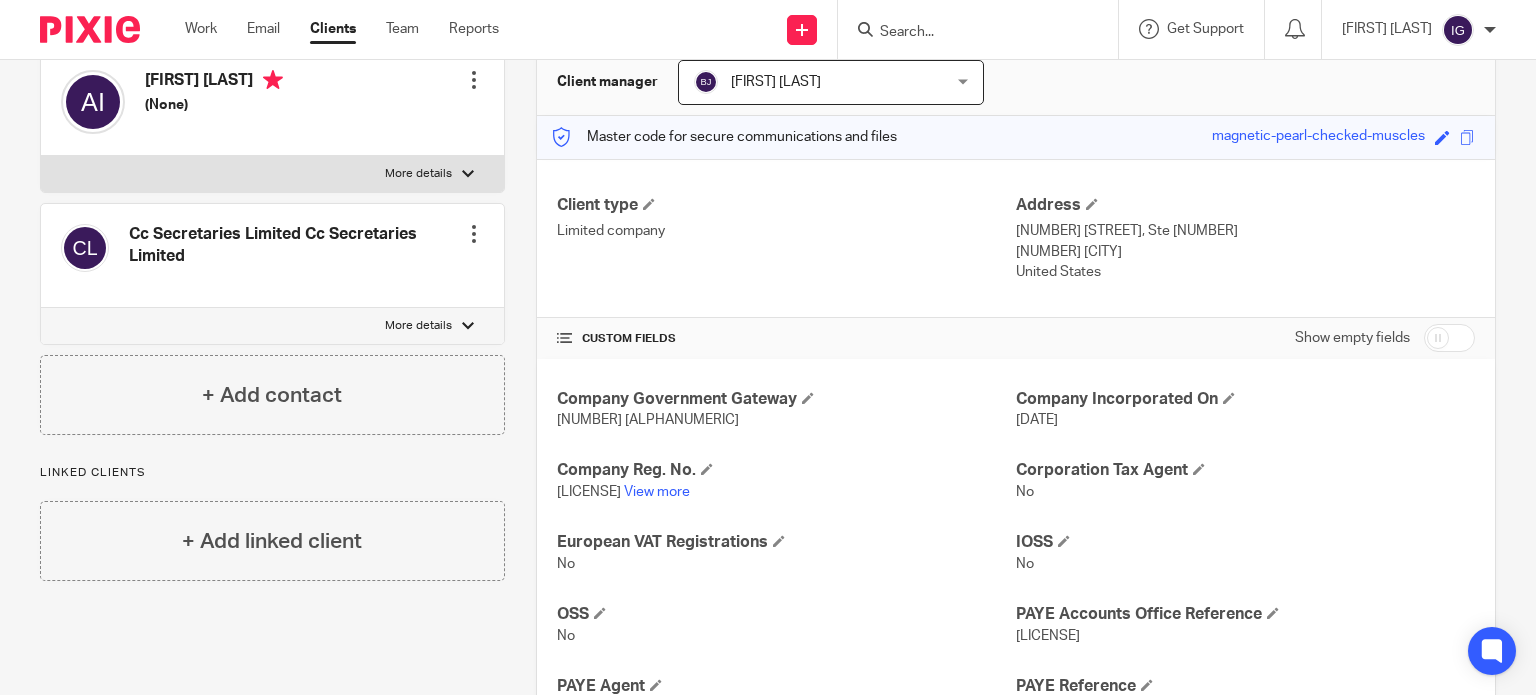click on "[NUMBER] [ALPHANUMERIC]" at bounding box center [648, 420] 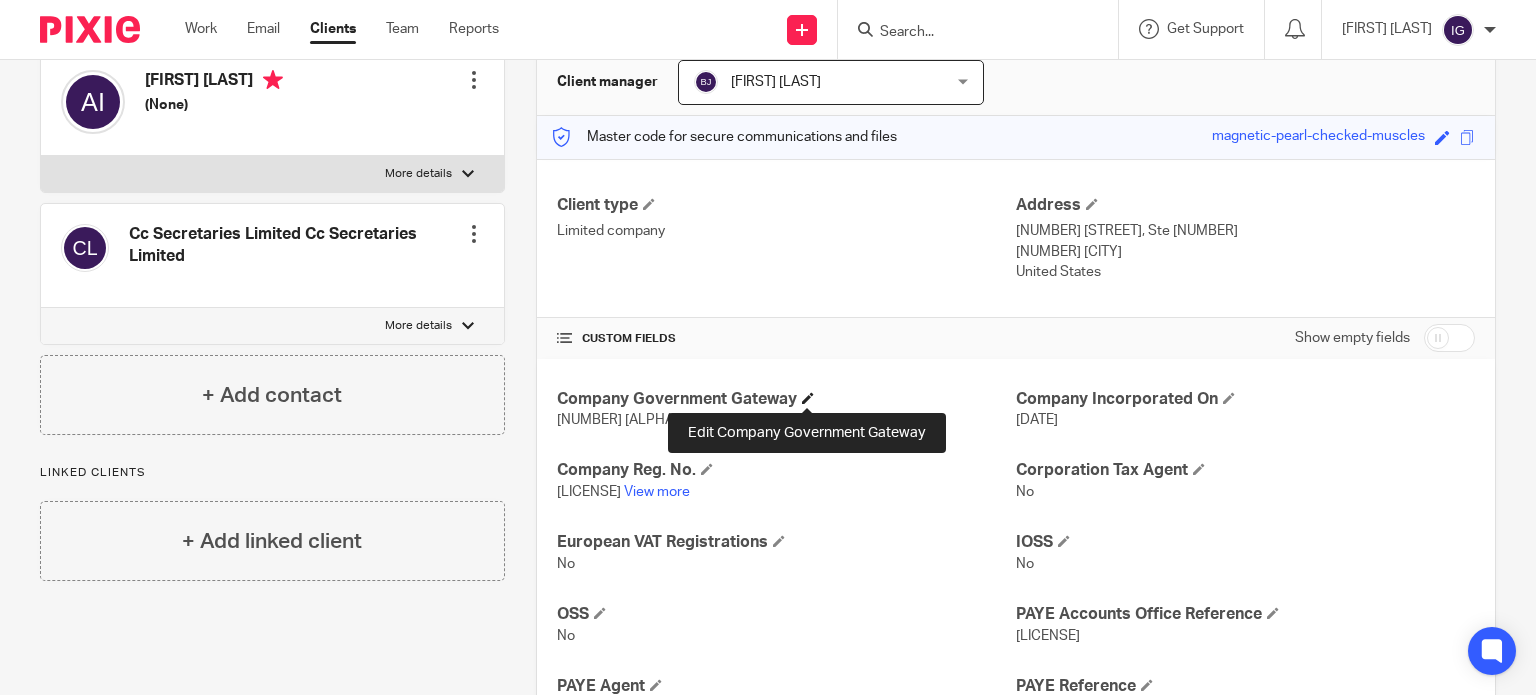 click at bounding box center [808, 398] 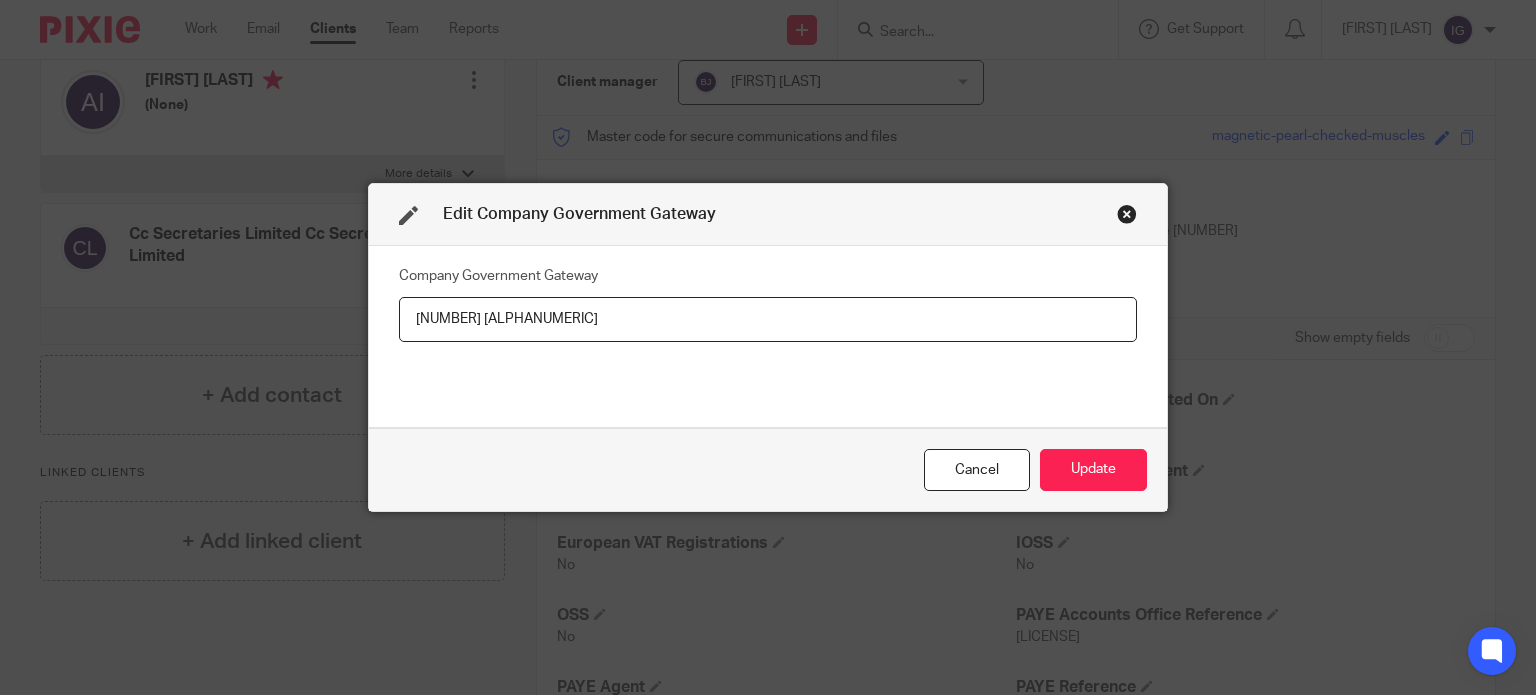 drag, startPoint x: 507, startPoint y: 320, endPoint x: 319, endPoint y: 335, distance: 188.59746 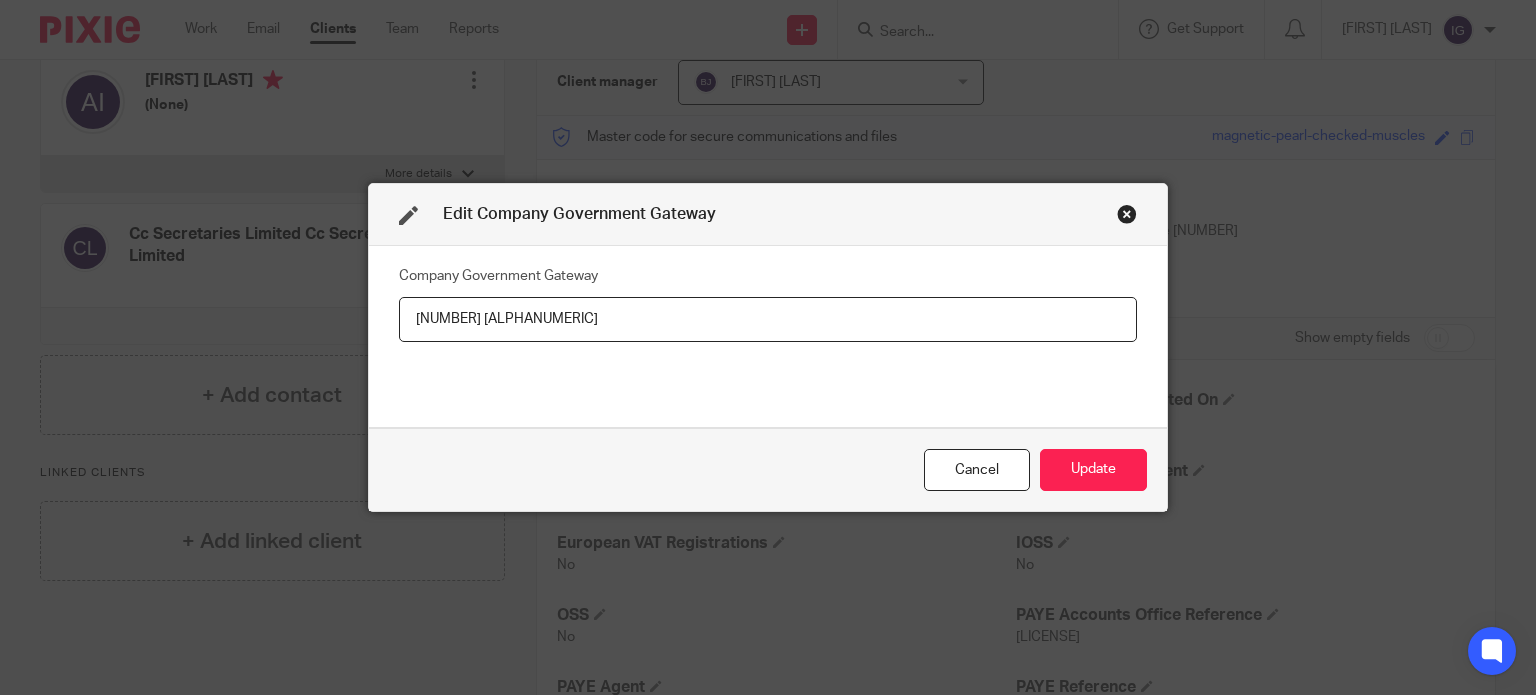 drag, startPoint x: 512, startPoint y: 315, endPoint x: 644, endPoint y: 322, distance: 132.18547 